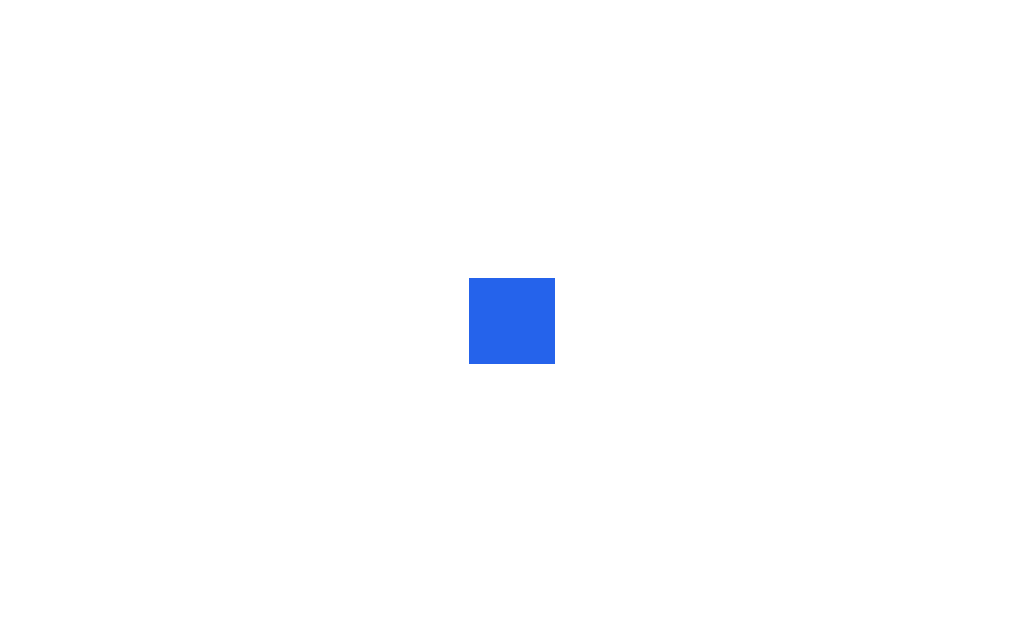 scroll, scrollTop: 0, scrollLeft: 0, axis: both 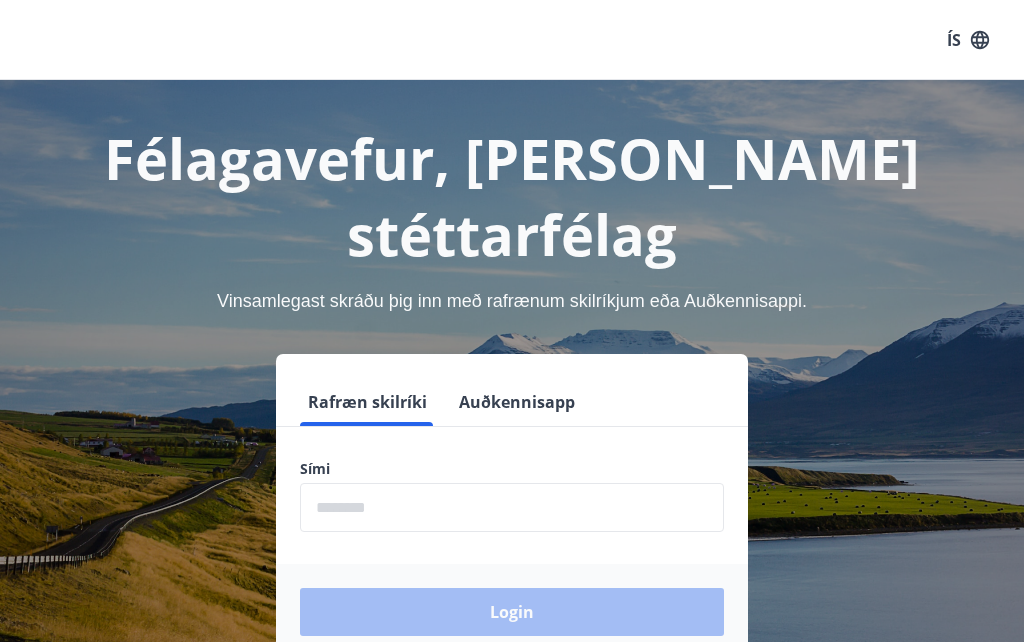 click at bounding box center (512, 507) 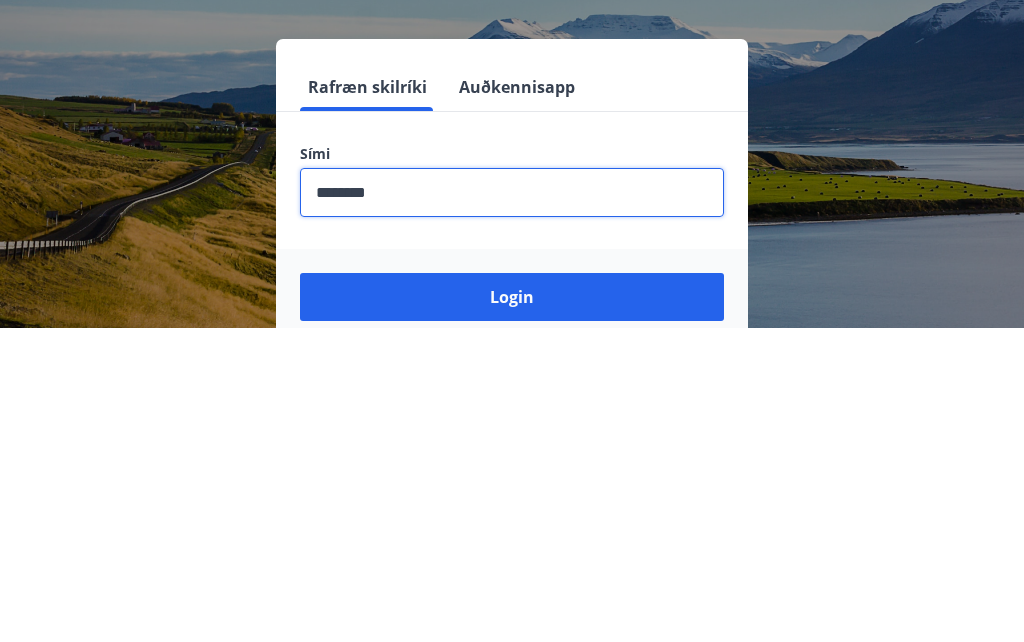 type on "********" 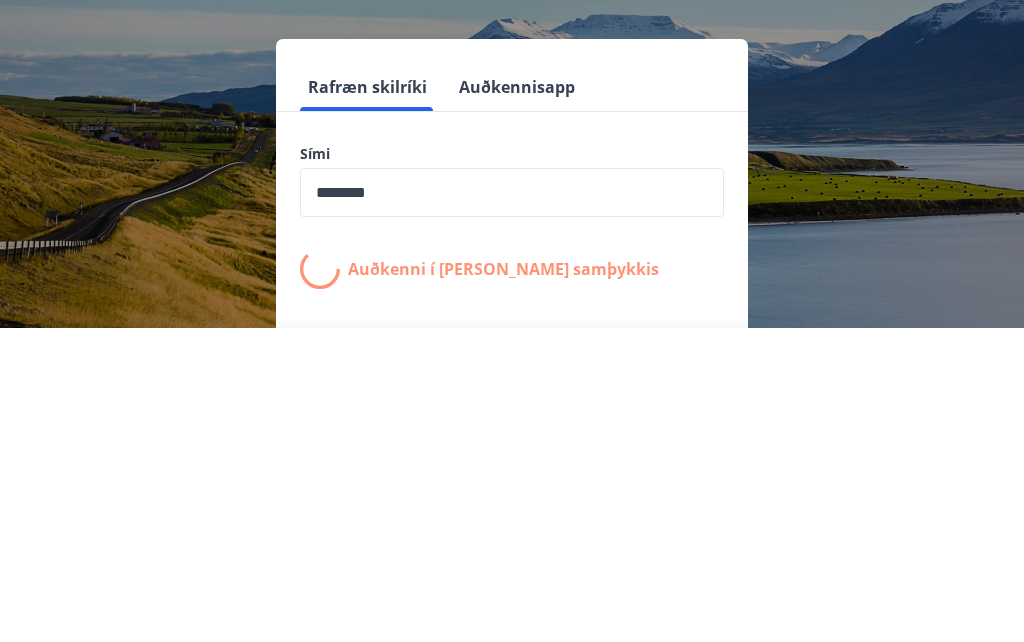 scroll, scrollTop: 315, scrollLeft: 0, axis: vertical 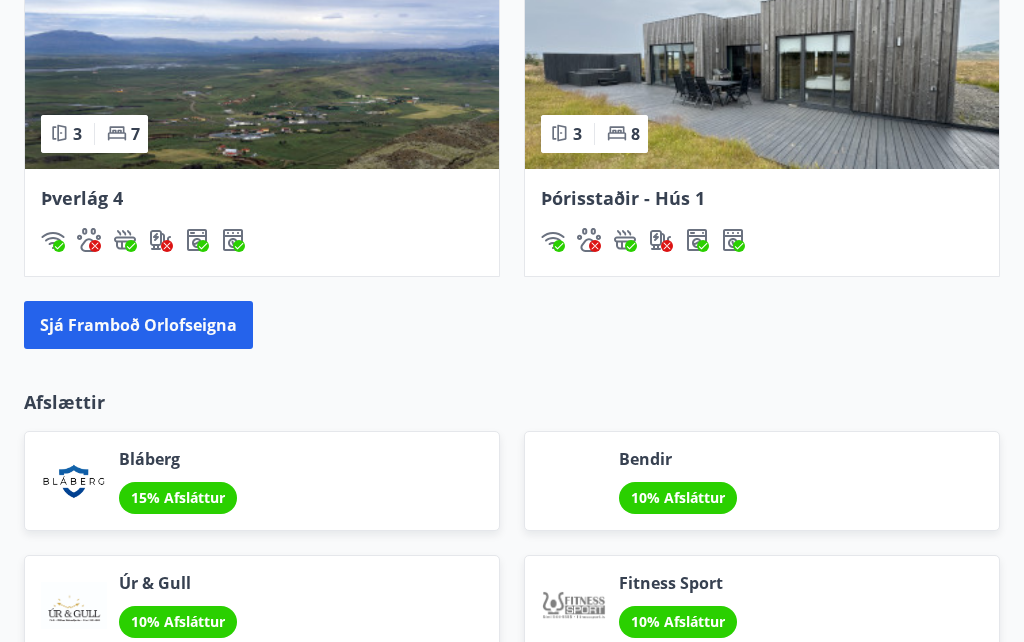 click on "Sjá framboð orlofseigna" at bounding box center [138, 325] 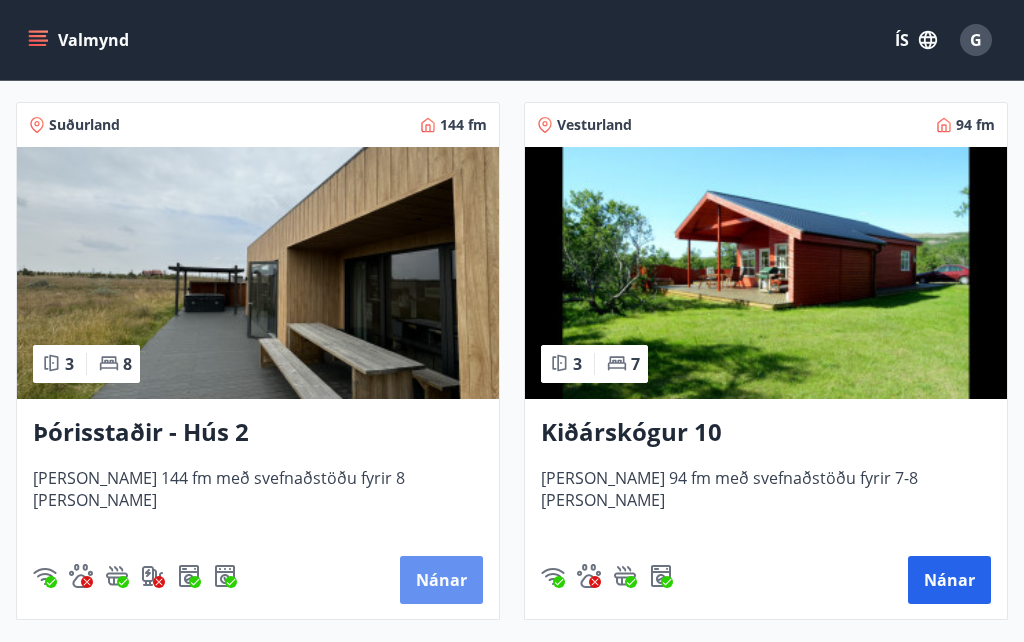 click on "Nánar" at bounding box center [441, 580] 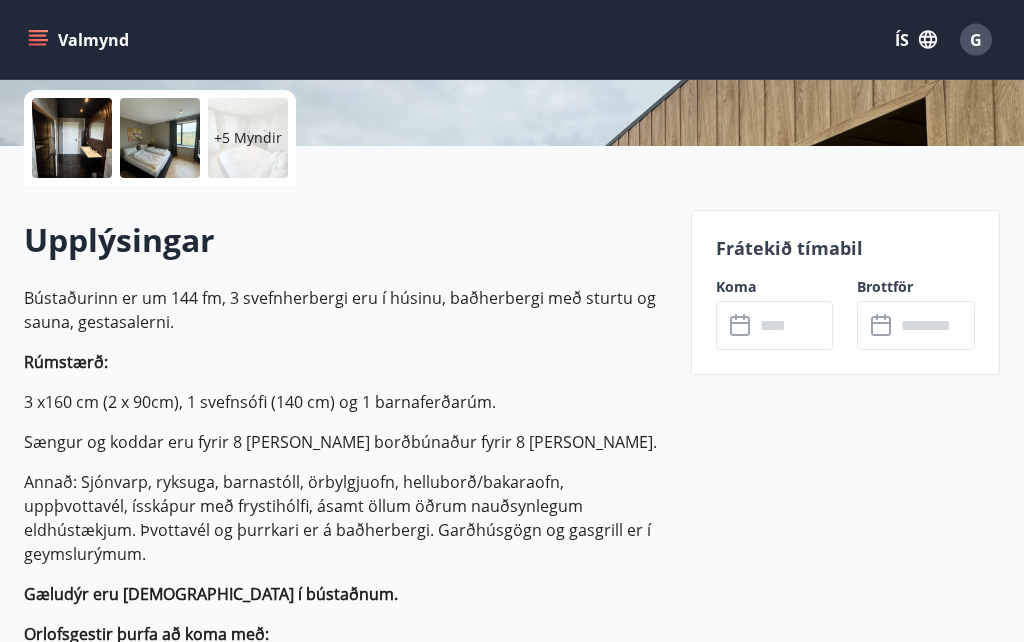 scroll, scrollTop: 455, scrollLeft: 0, axis: vertical 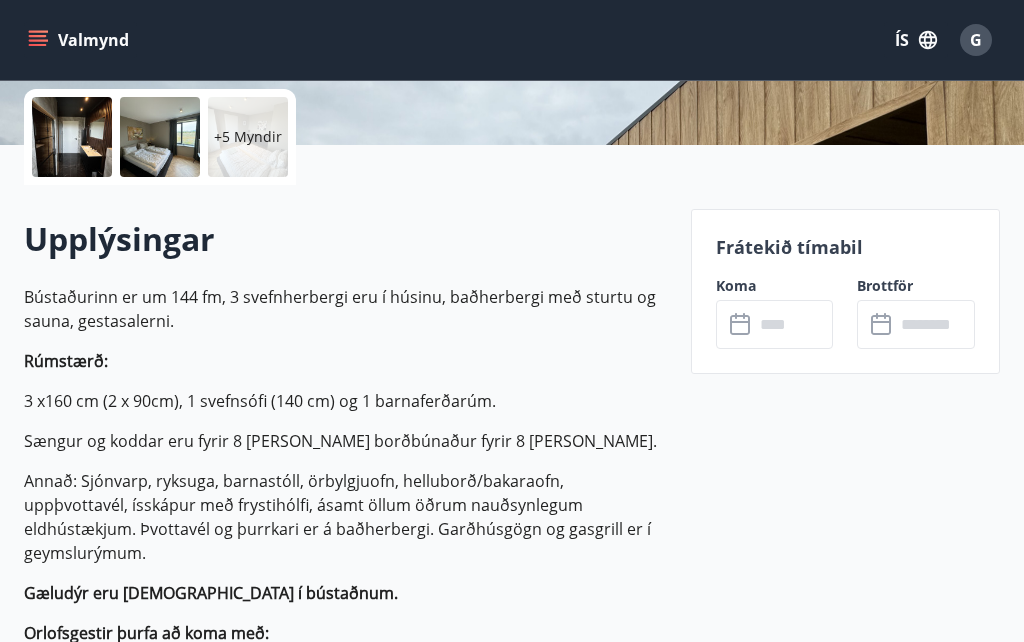click at bounding box center [794, 324] 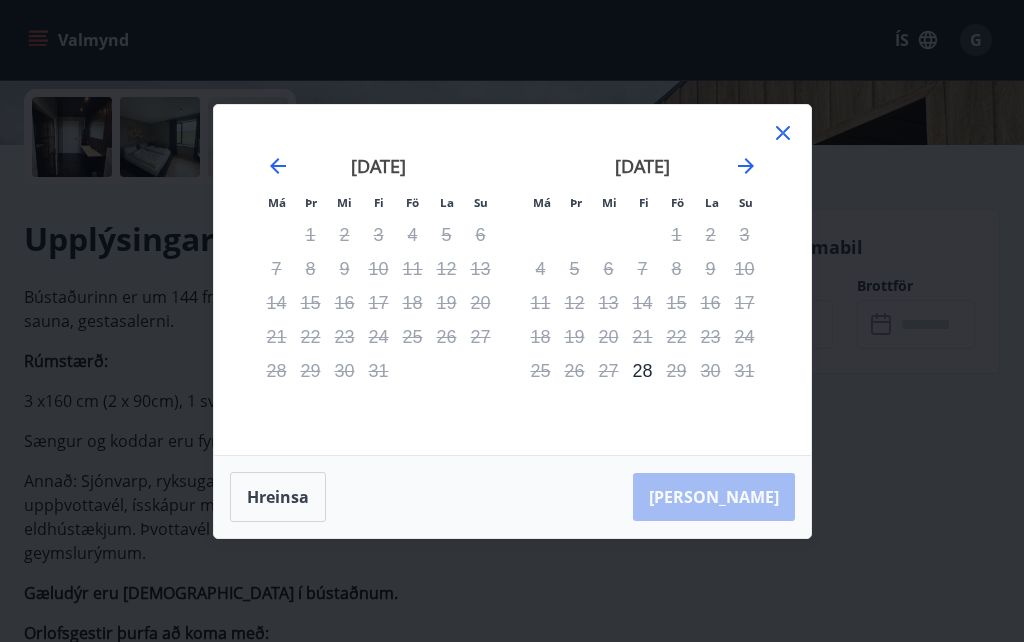 click 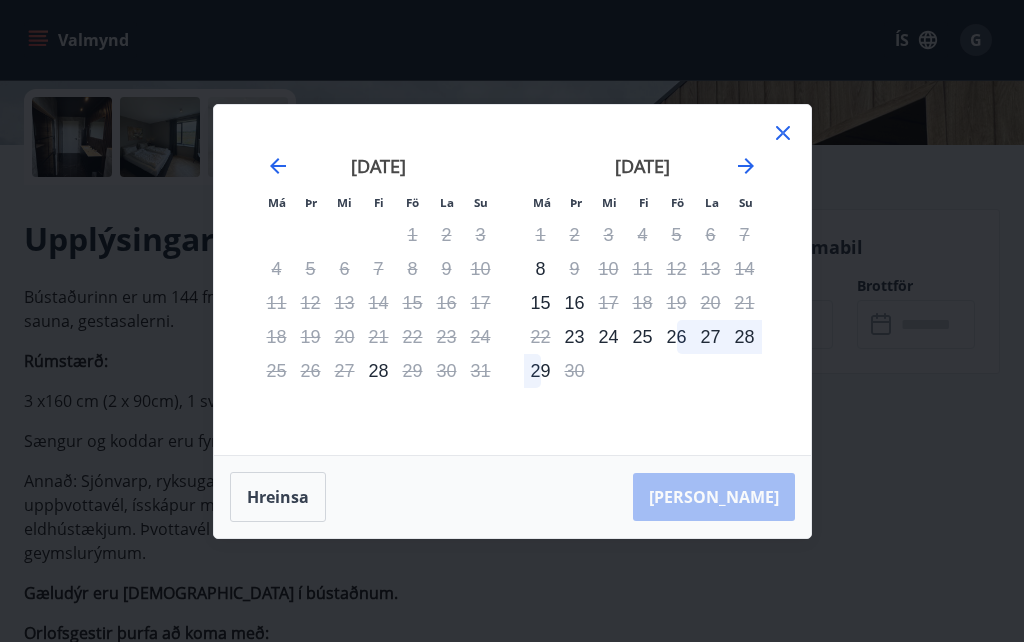 click 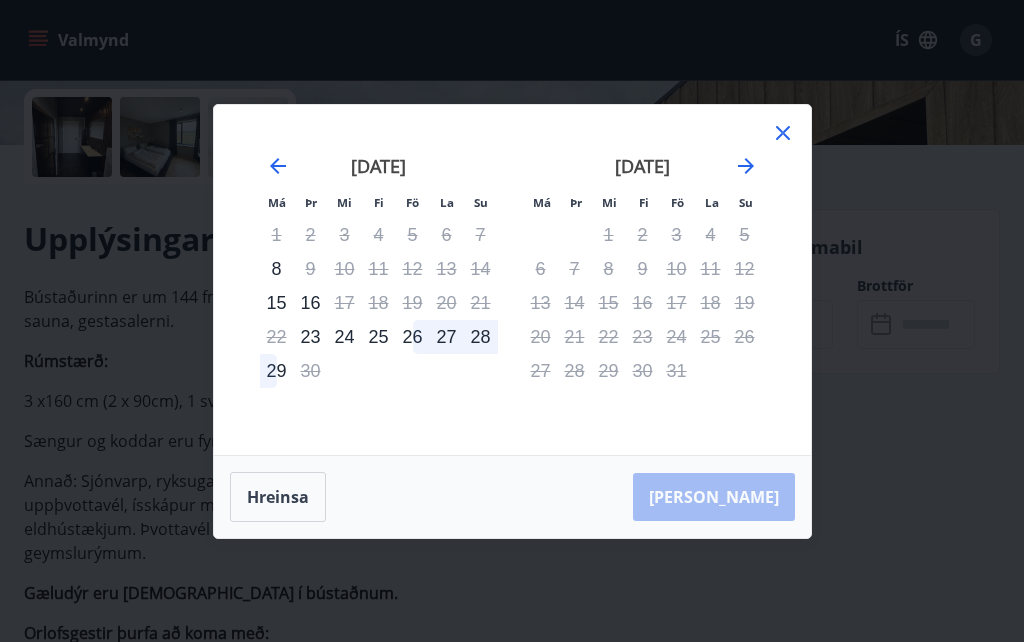 click on "[DATE] 1 2 3 4 5 6 7 8 9 10 11 12 13 14 15 16 17 18 19 20 21 22 23 24 25 26 27 28 29 30 31" at bounding box center (643, 293) 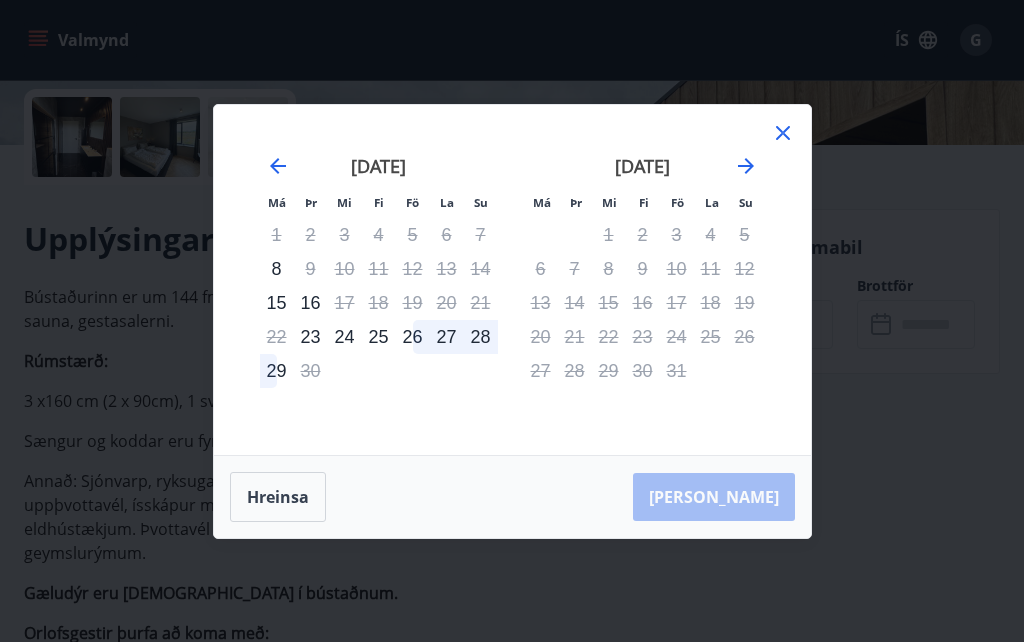 click on "[DATE] 1 2 3 4 5 6 7 8 9 10 11 12 13 14 15 16 17 18 19 20 21 22 23 24 25 26 27 28 29 30 31" at bounding box center (643, 293) 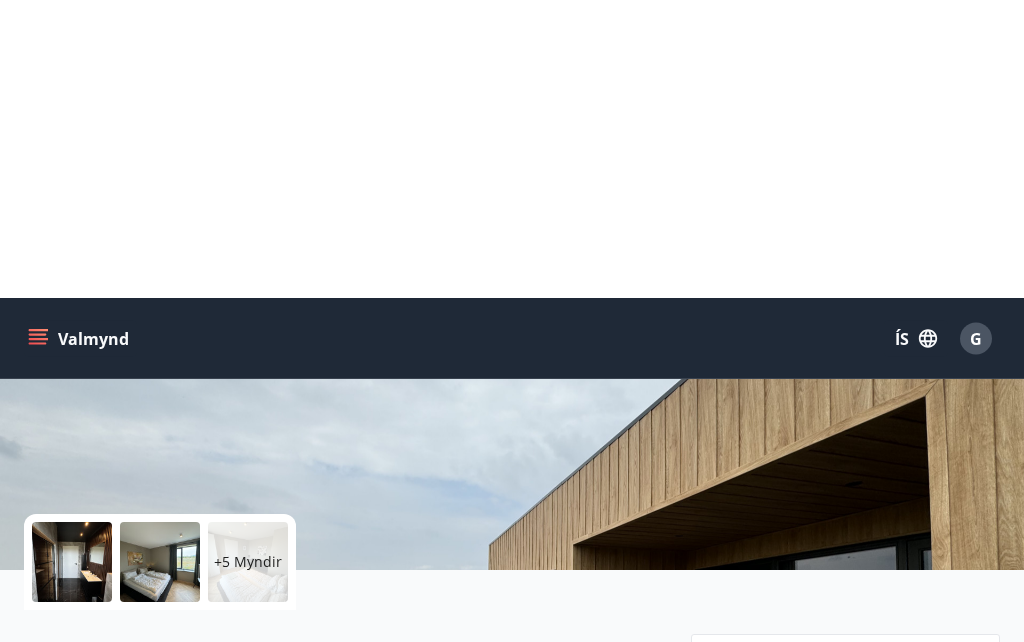 scroll, scrollTop: 0, scrollLeft: 0, axis: both 